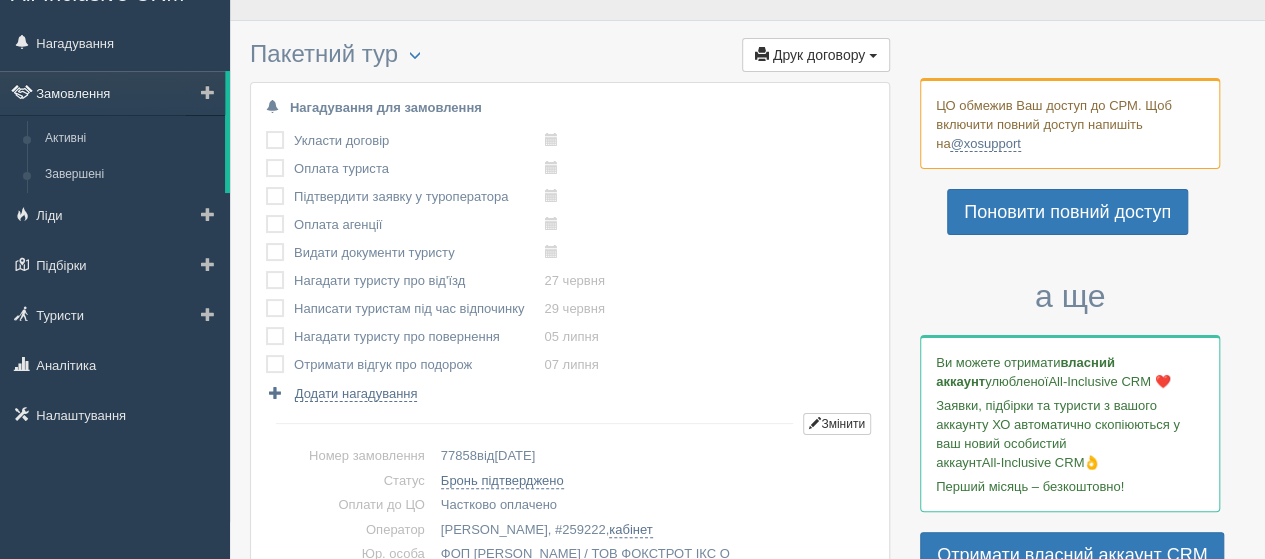scroll, scrollTop: 0, scrollLeft: 0, axis: both 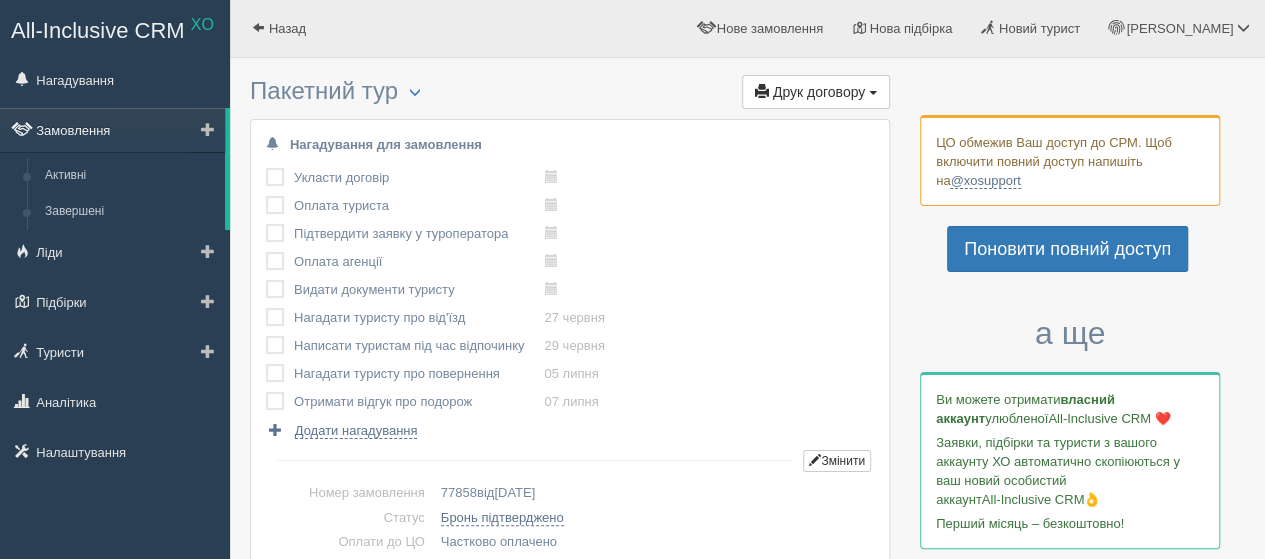 click on "Замовлення" at bounding box center (112, 130) 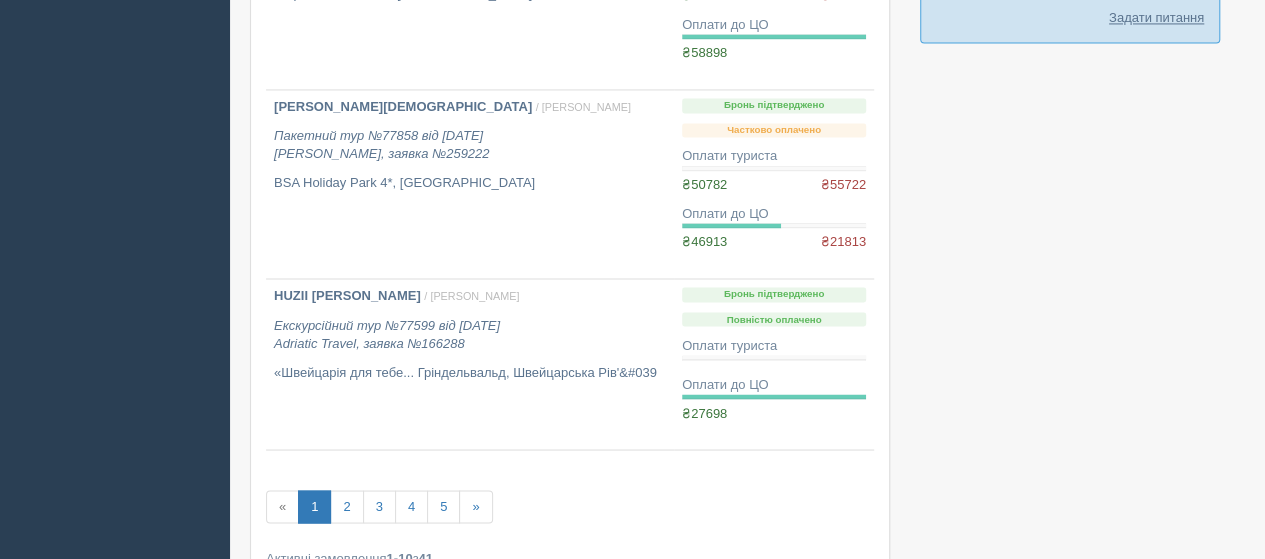 scroll, scrollTop: 1700, scrollLeft: 0, axis: vertical 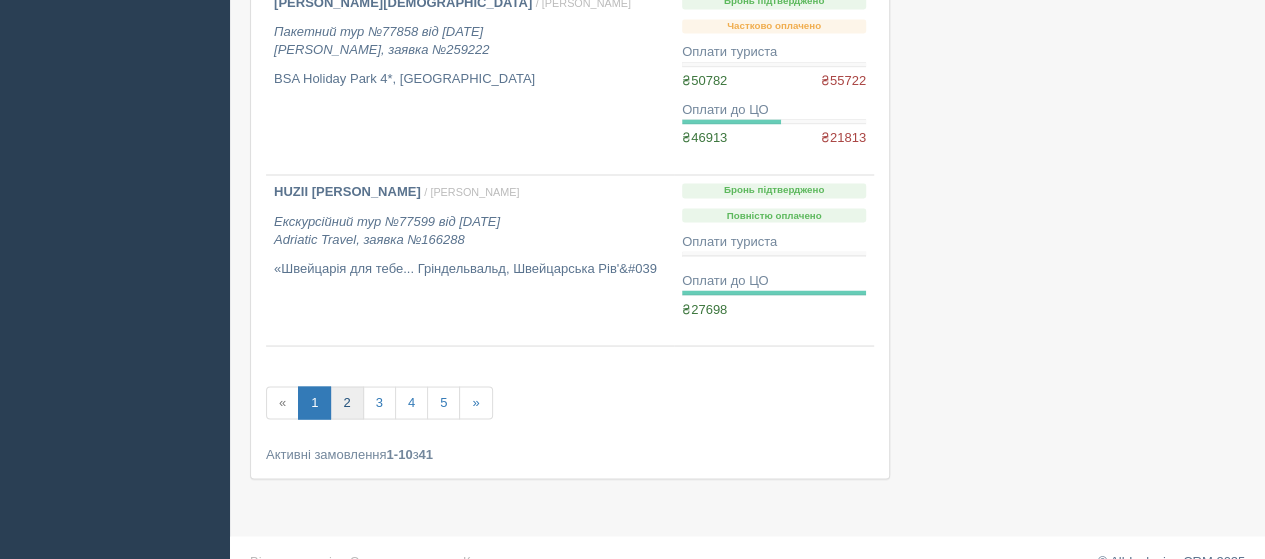 click on "2" at bounding box center (346, 402) 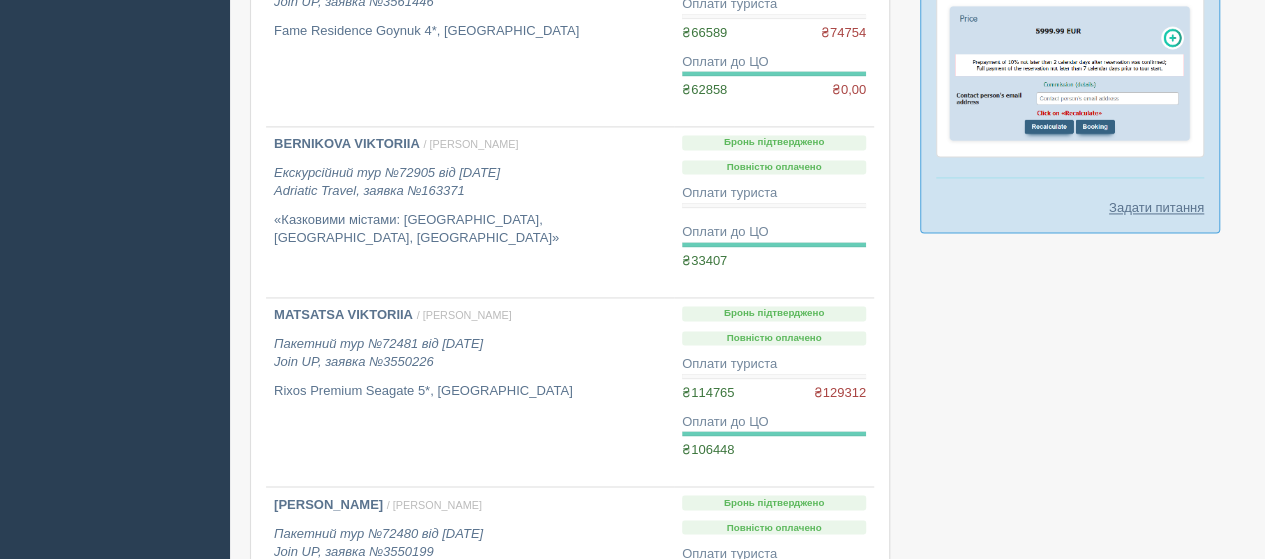 scroll, scrollTop: 1600, scrollLeft: 0, axis: vertical 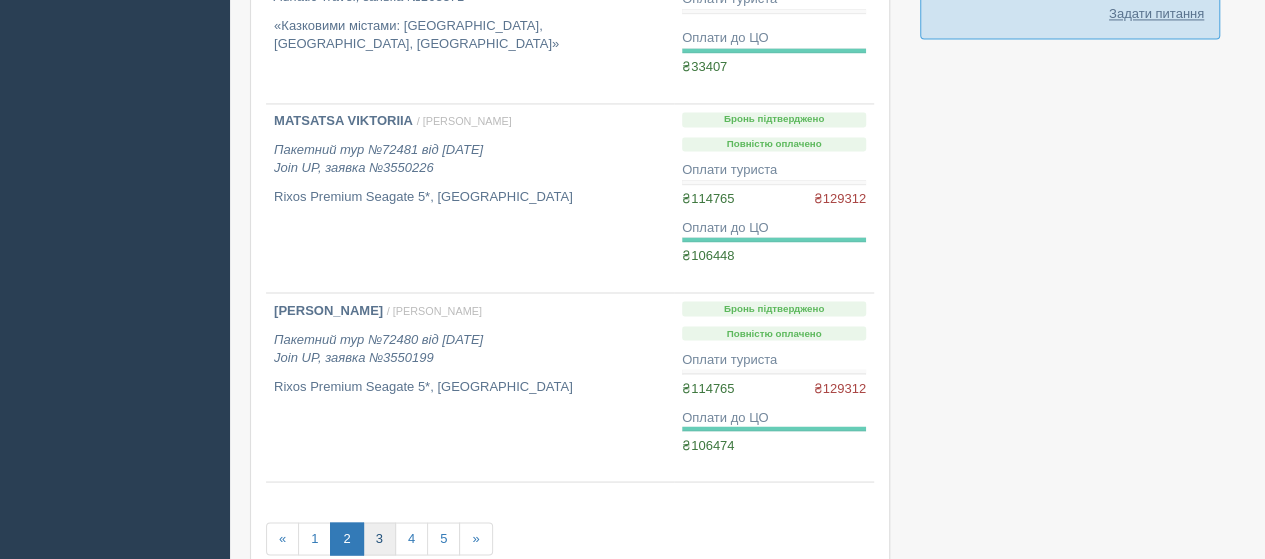 click on "3" at bounding box center [379, 538] 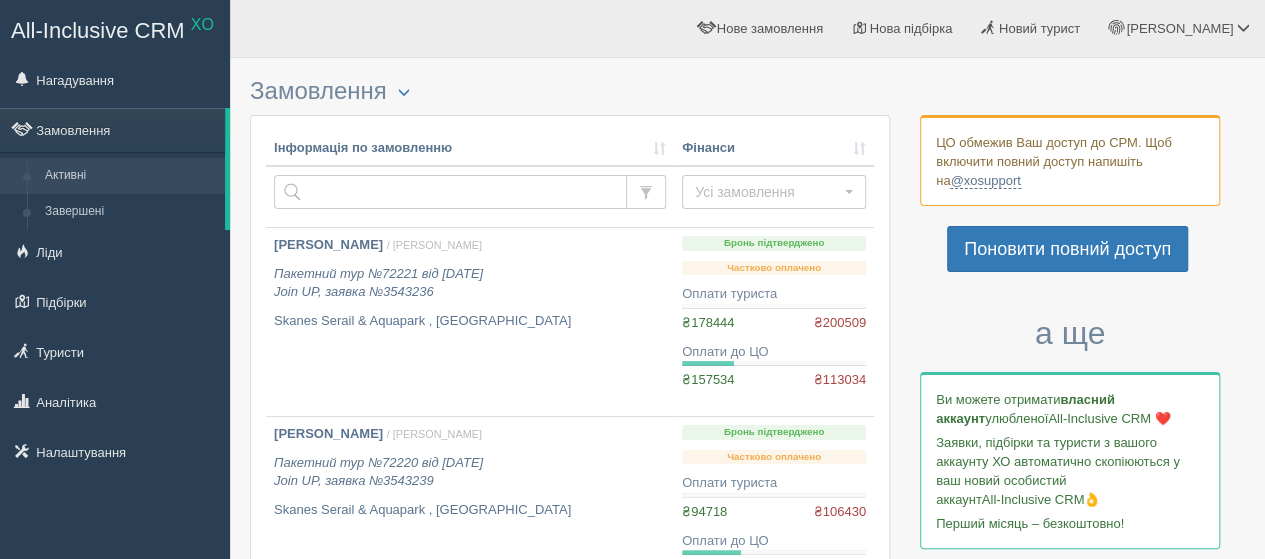 scroll, scrollTop: 100, scrollLeft: 0, axis: vertical 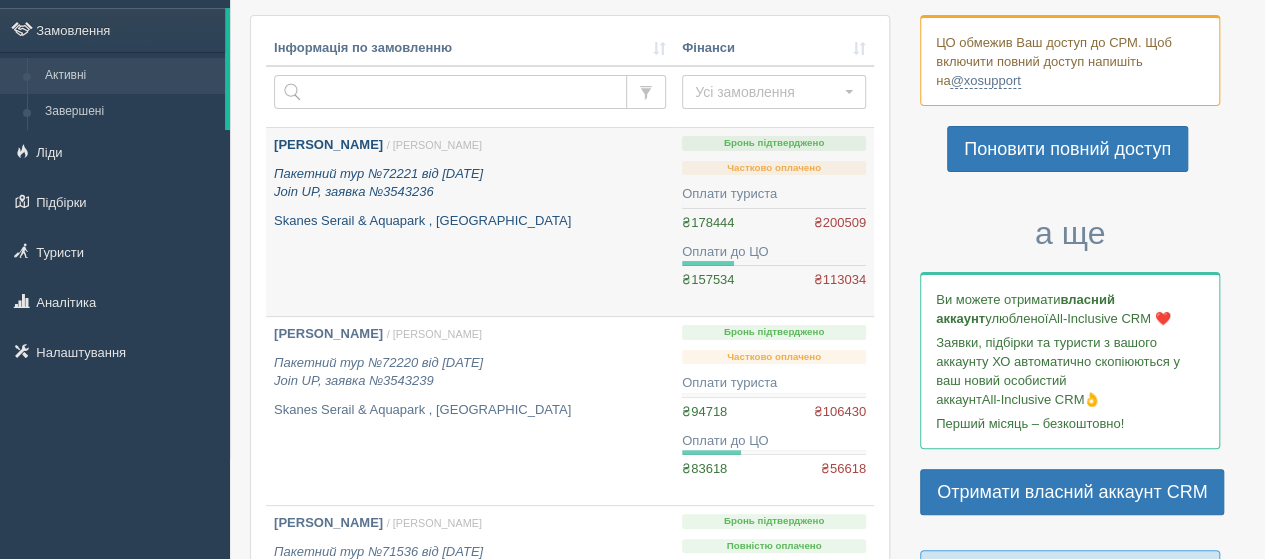 click on "SHEVCHENKO SVITLANA" at bounding box center (328, 144) 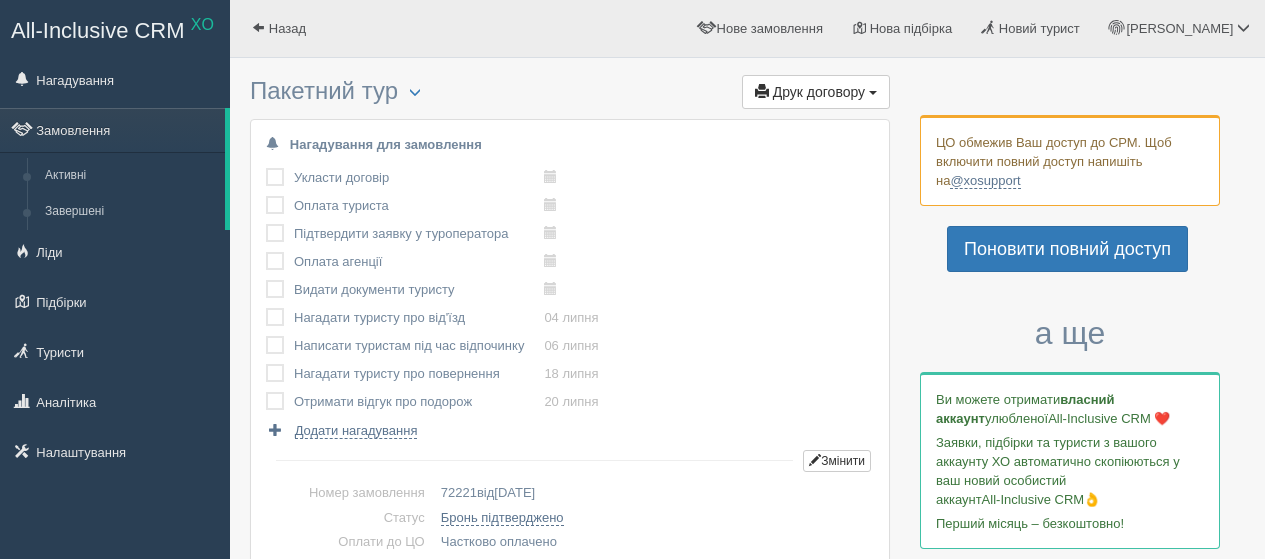 scroll, scrollTop: 0, scrollLeft: 0, axis: both 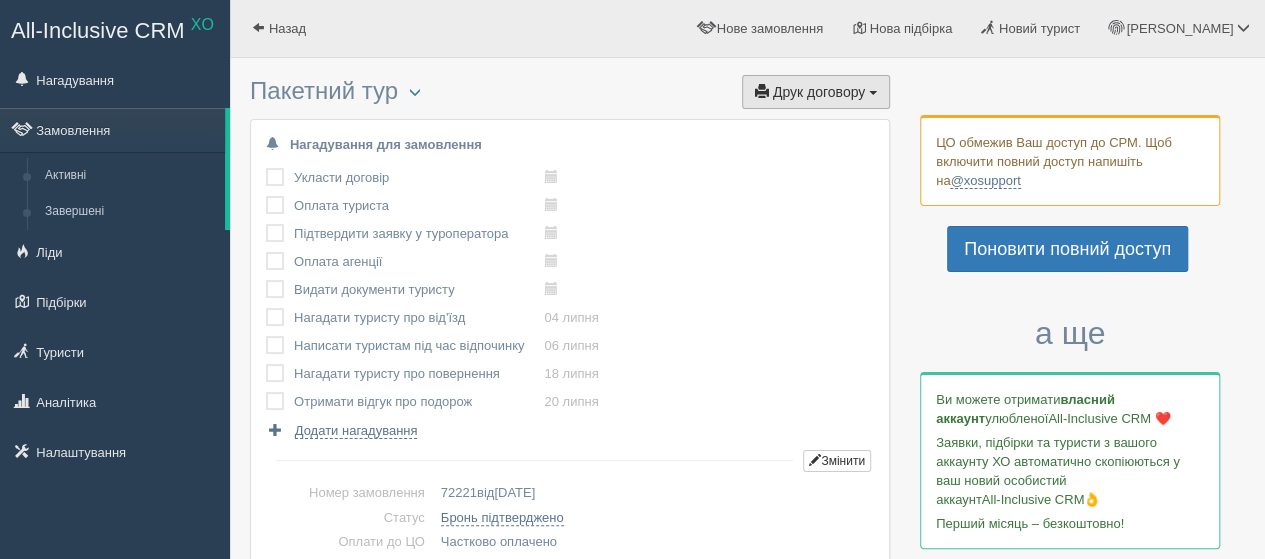 click on "Друк договору" at bounding box center (819, 92) 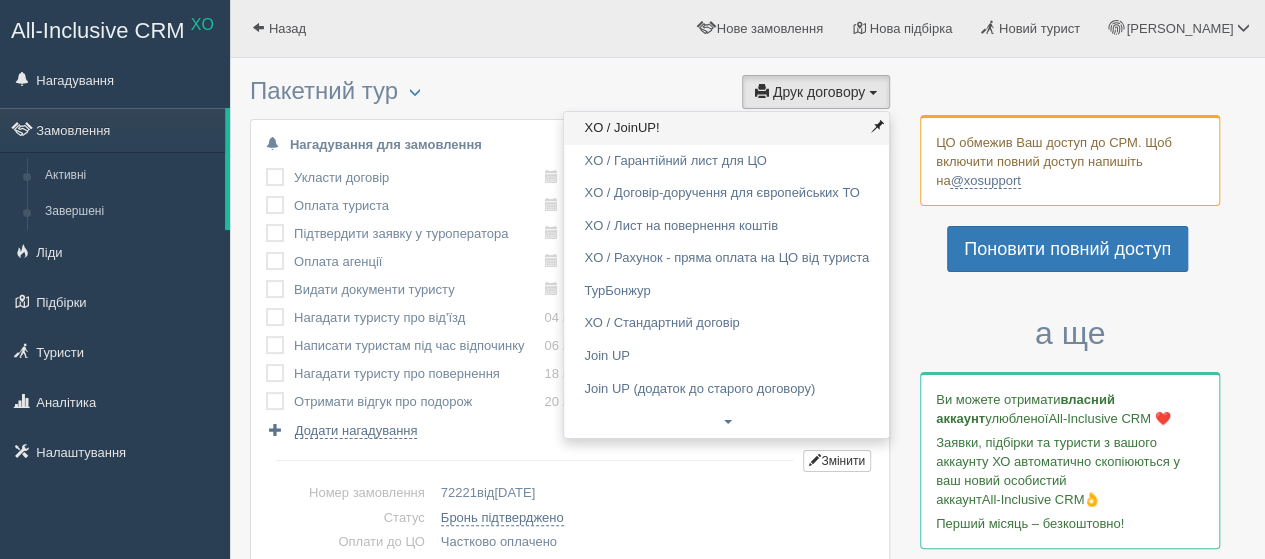 click on "XO / JoinUP!" at bounding box center (726, 128) 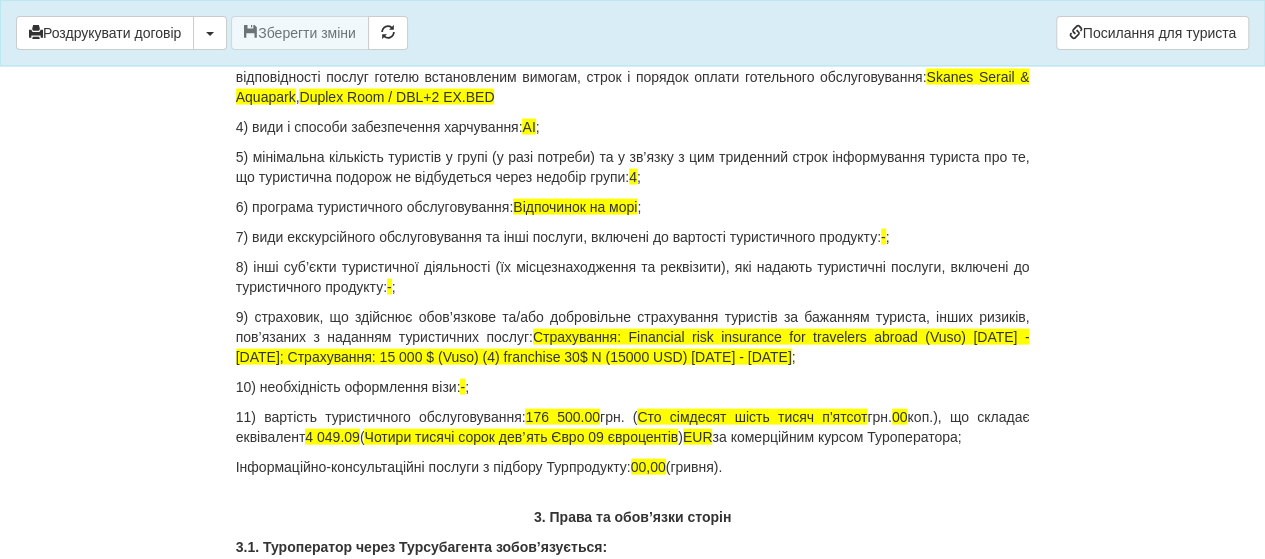 scroll, scrollTop: 2000, scrollLeft: 0, axis: vertical 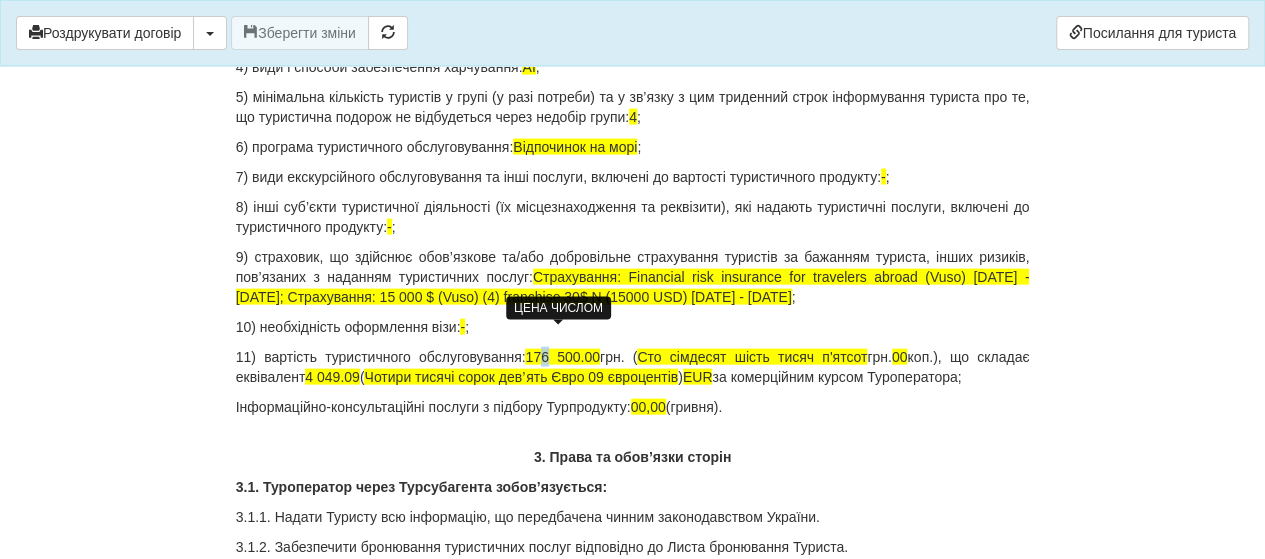 click on "176 500.00" at bounding box center (562, 357) 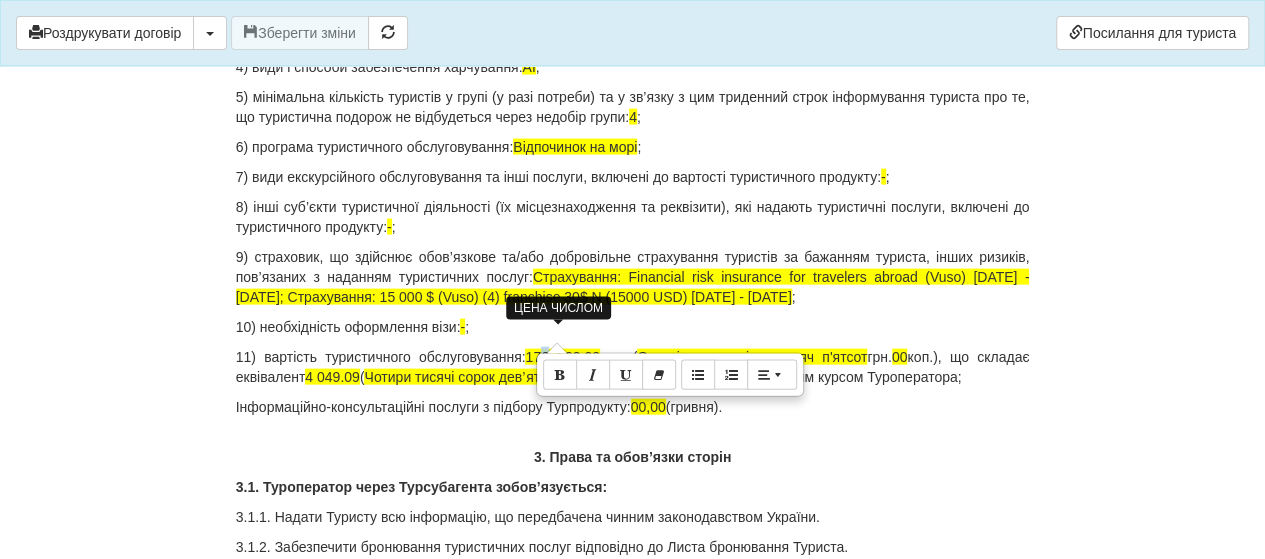 type 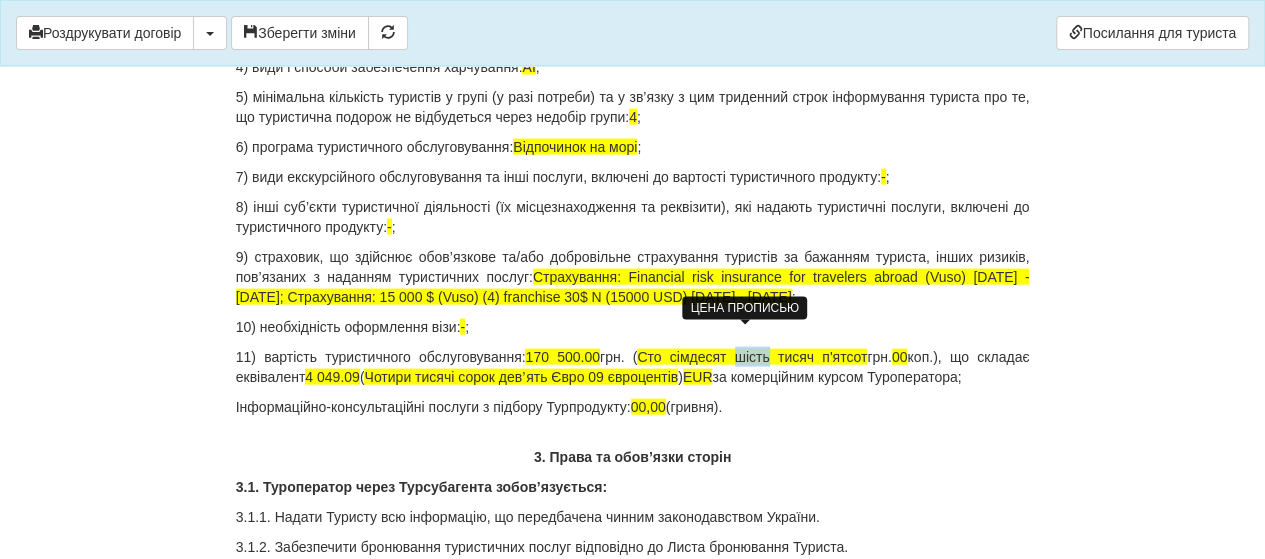 drag, startPoint x: 760, startPoint y: 335, endPoint x: 726, endPoint y: 334, distance: 34.0147 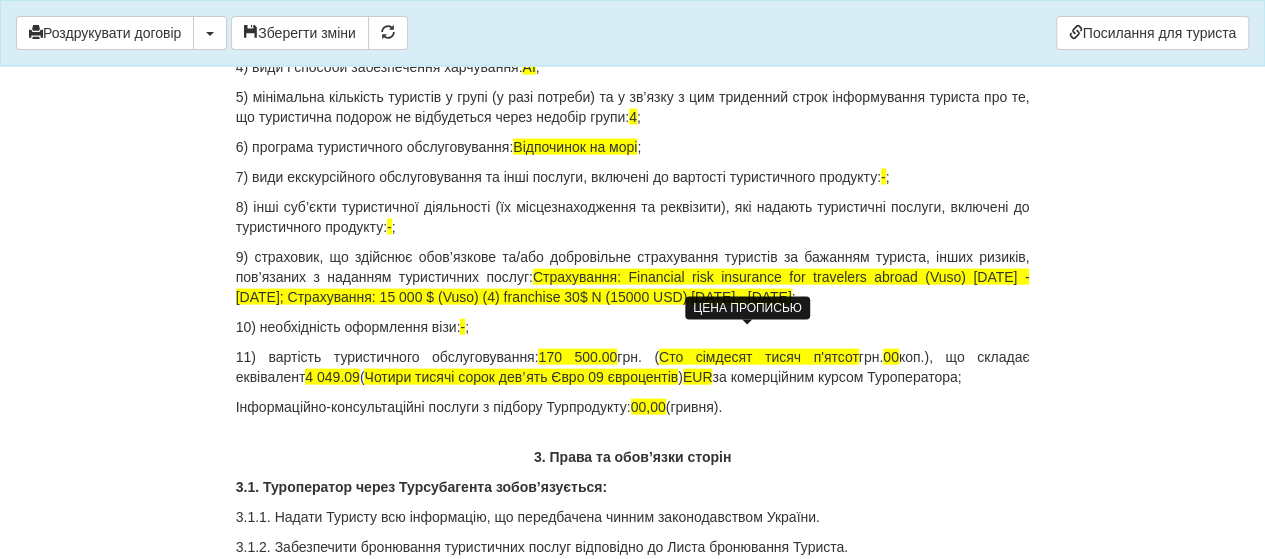click on "Сто сімдесят тисяч п'ятсот" at bounding box center (759, 357) 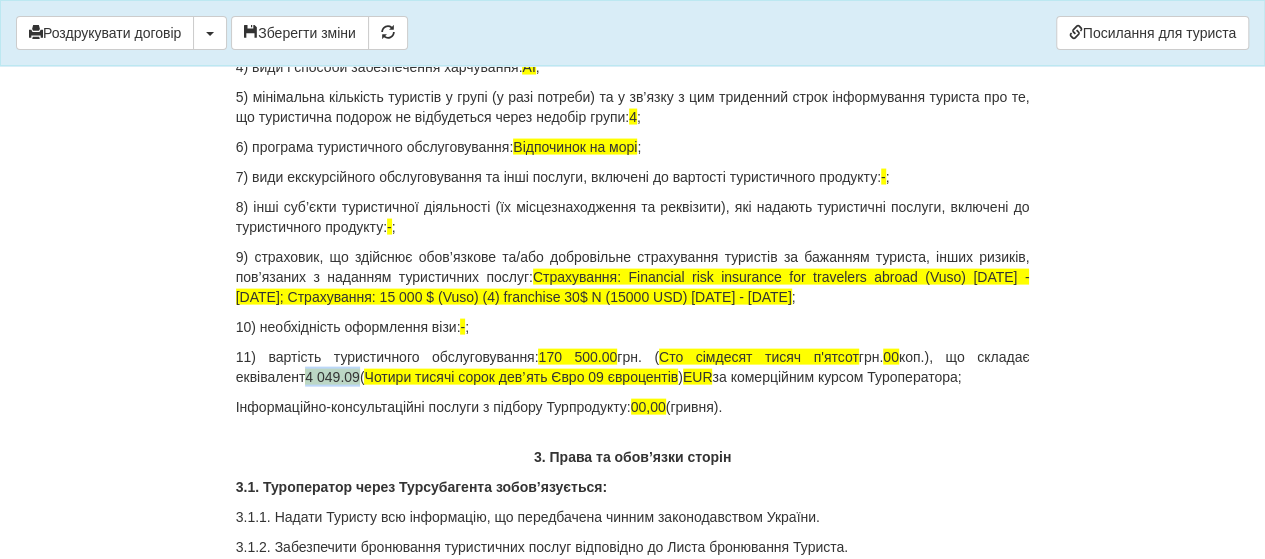 drag, startPoint x: 310, startPoint y: 352, endPoint x: 364, endPoint y: 356, distance: 54.147945 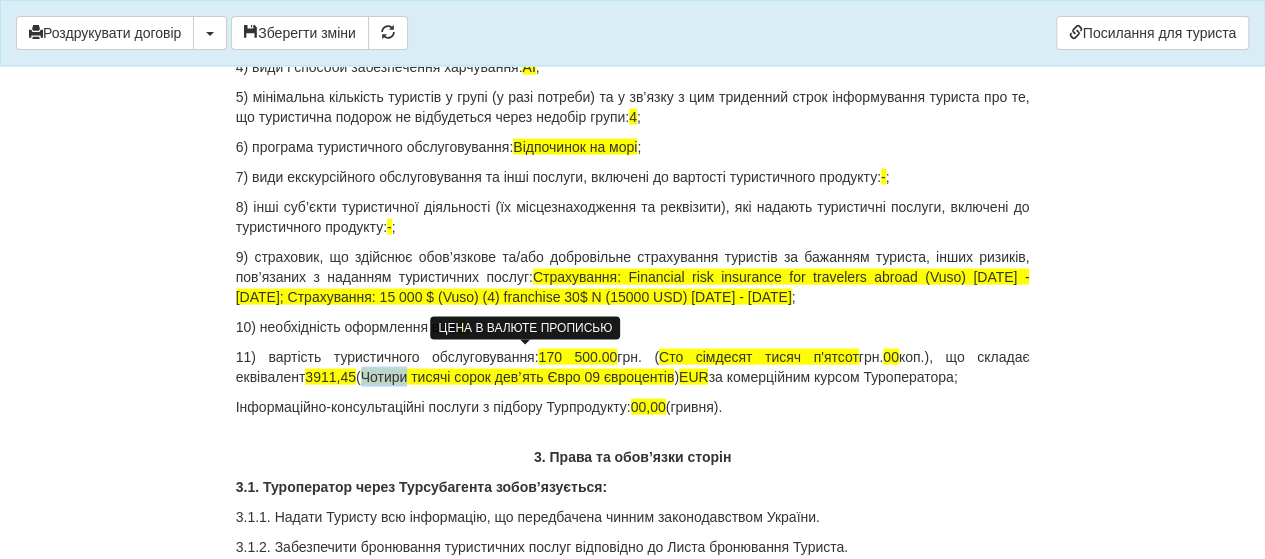 drag, startPoint x: 368, startPoint y: 355, endPoint x: 412, endPoint y: 350, distance: 44.28318 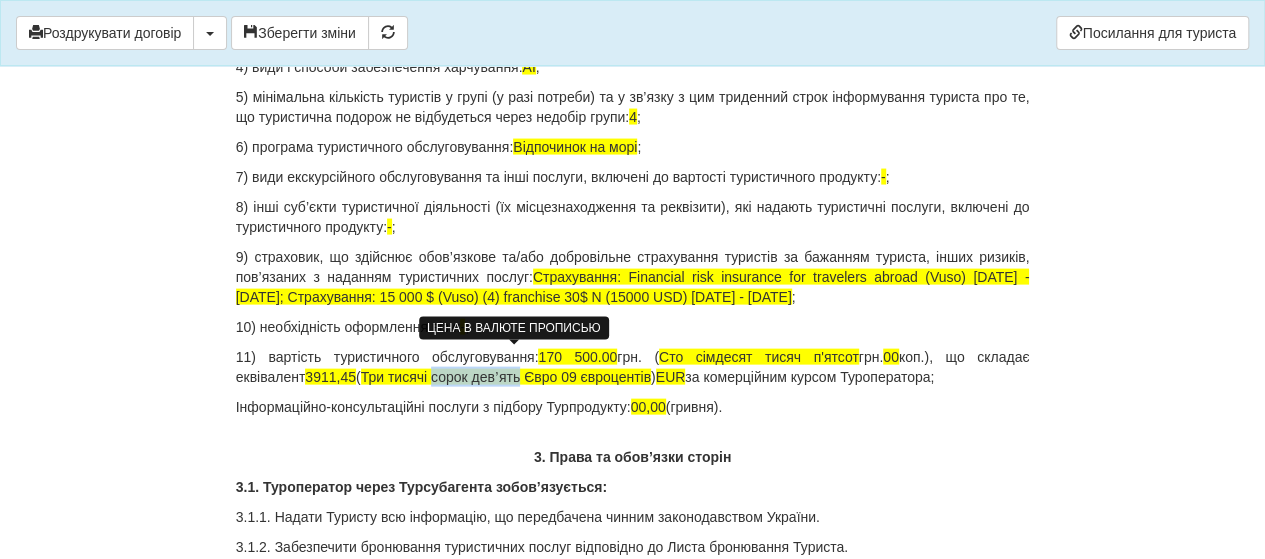 drag, startPoint x: 438, startPoint y: 360, endPoint x: 524, endPoint y: 359, distance: 86.00581 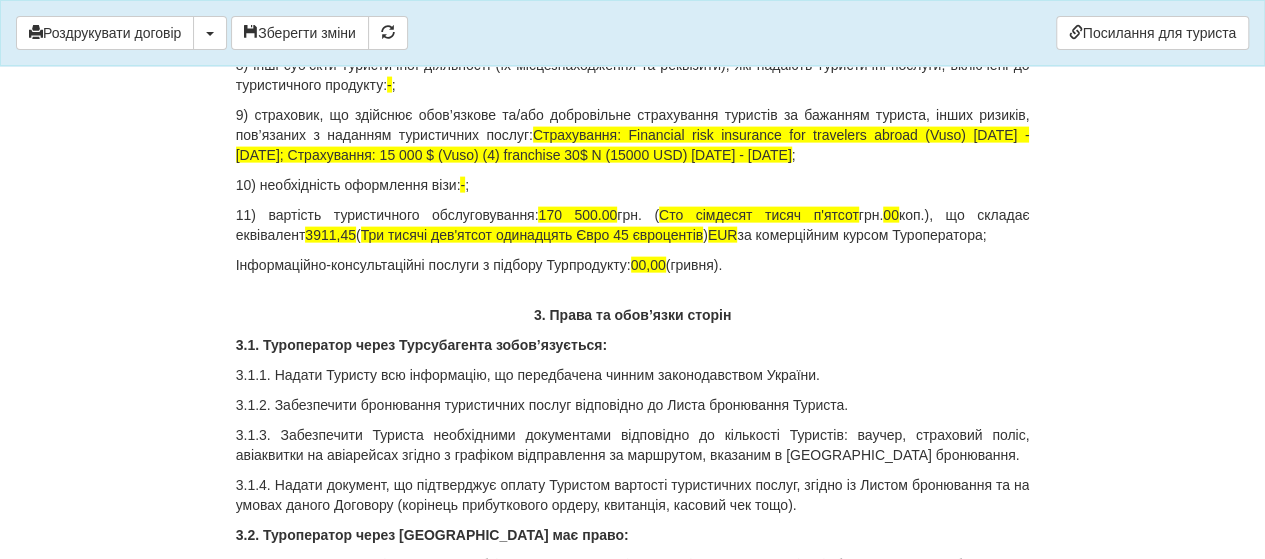 scroll, scrollTop: 1900, scrollLeft: 0, axis: vertical 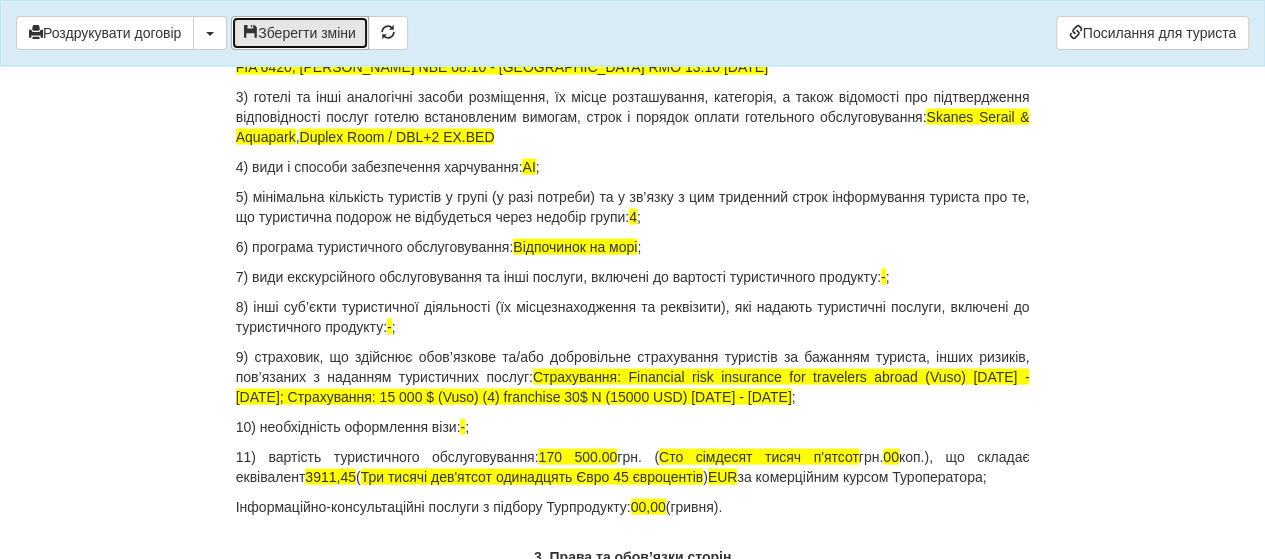 click on "Зберегти зміни" at bounding box center [300, 33] 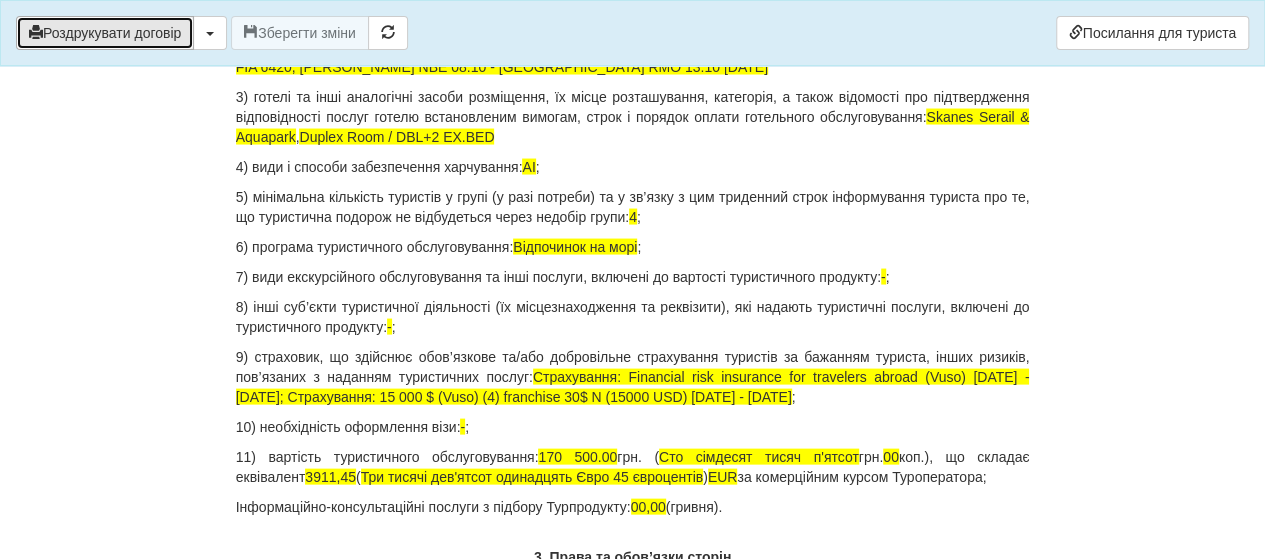 click on "Роздрукувати договір" at bounding box center [105, 33] 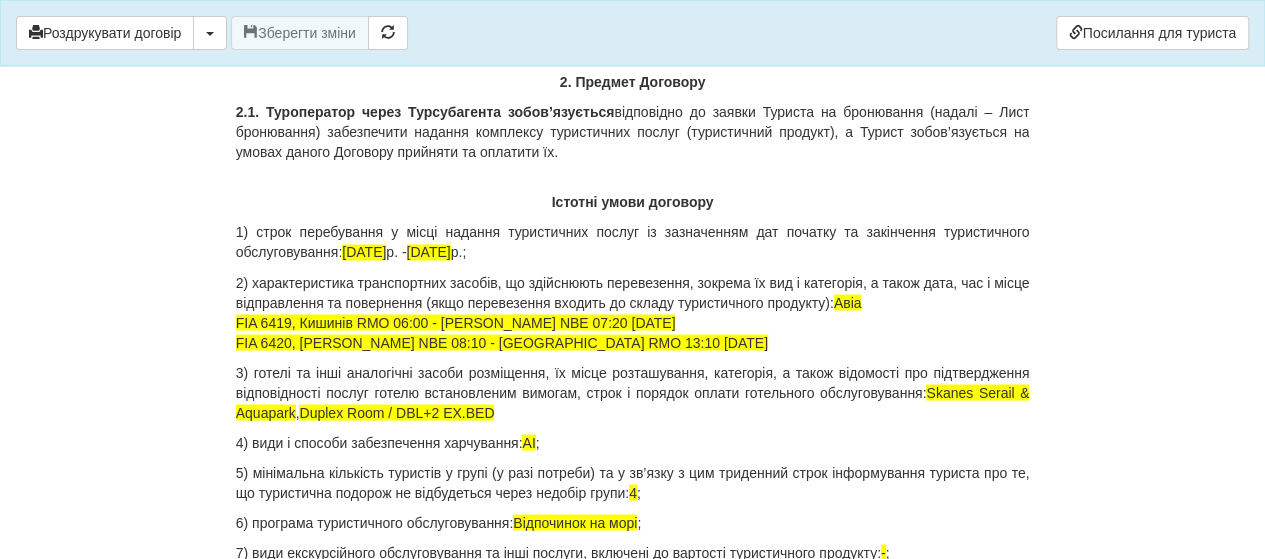 scroll, scrollTop: 1500, scrollLeft: 0, axis: vertical 